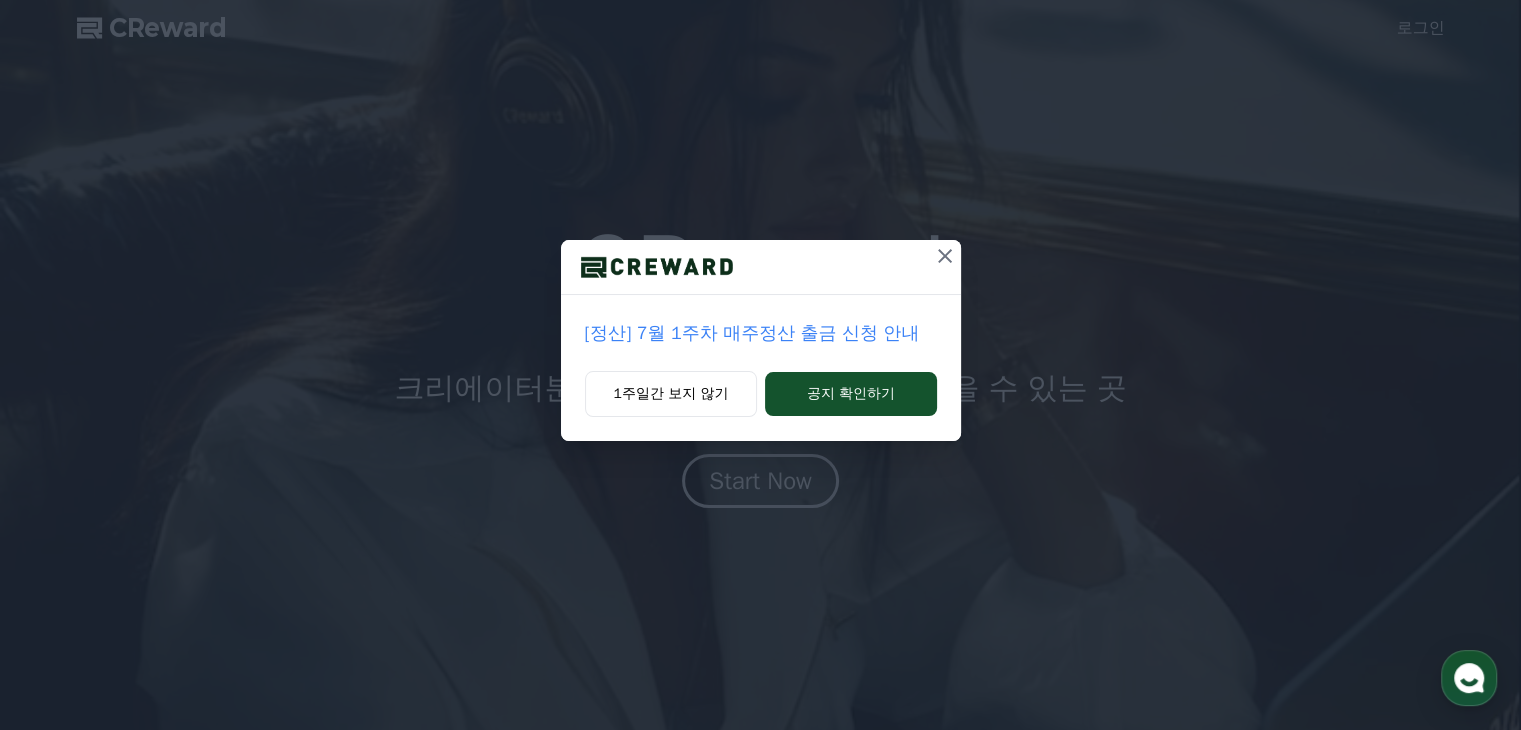 scroll, scrollTop: 0, scrollLeft: 0, axis: both 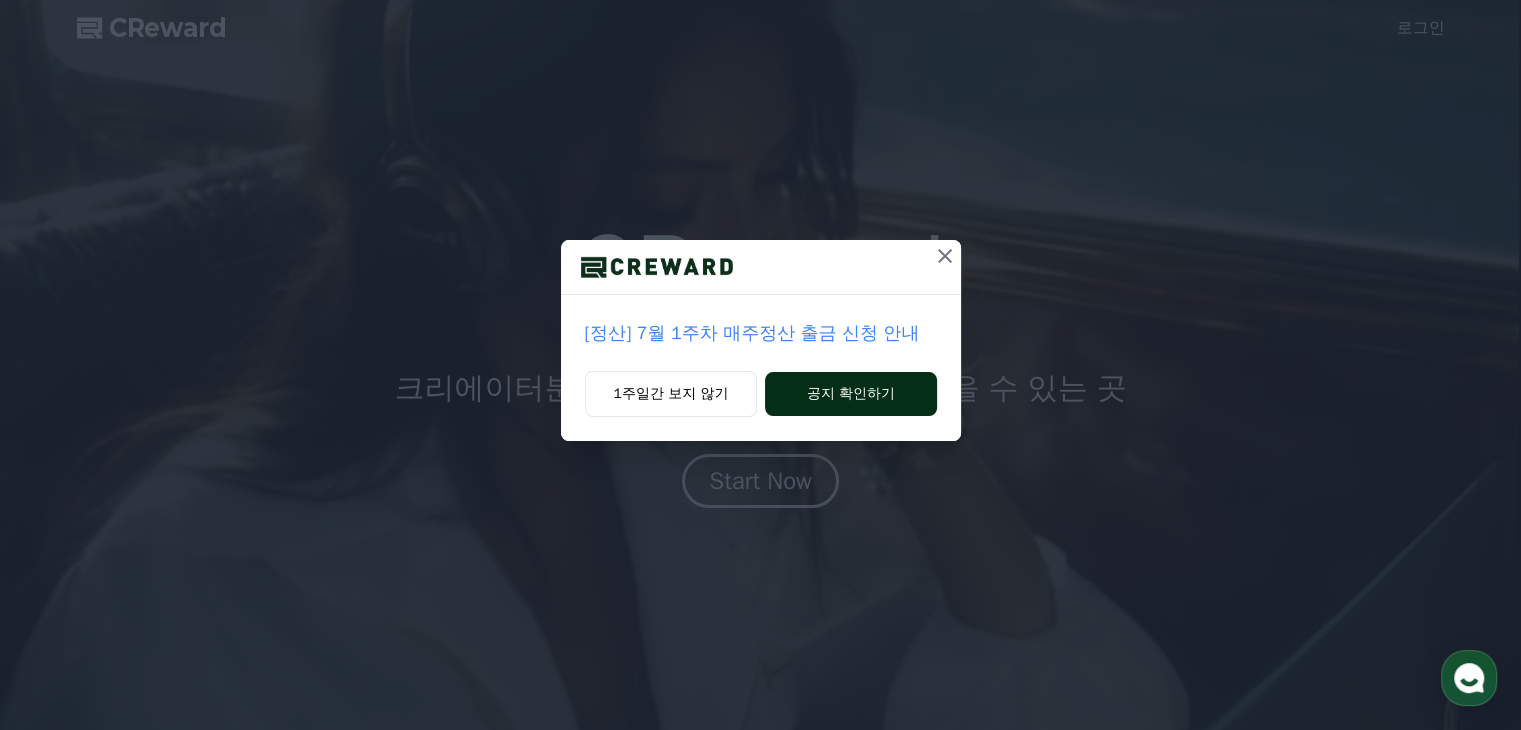 click on "공지 확인하기" at bounding box center (850, 394) 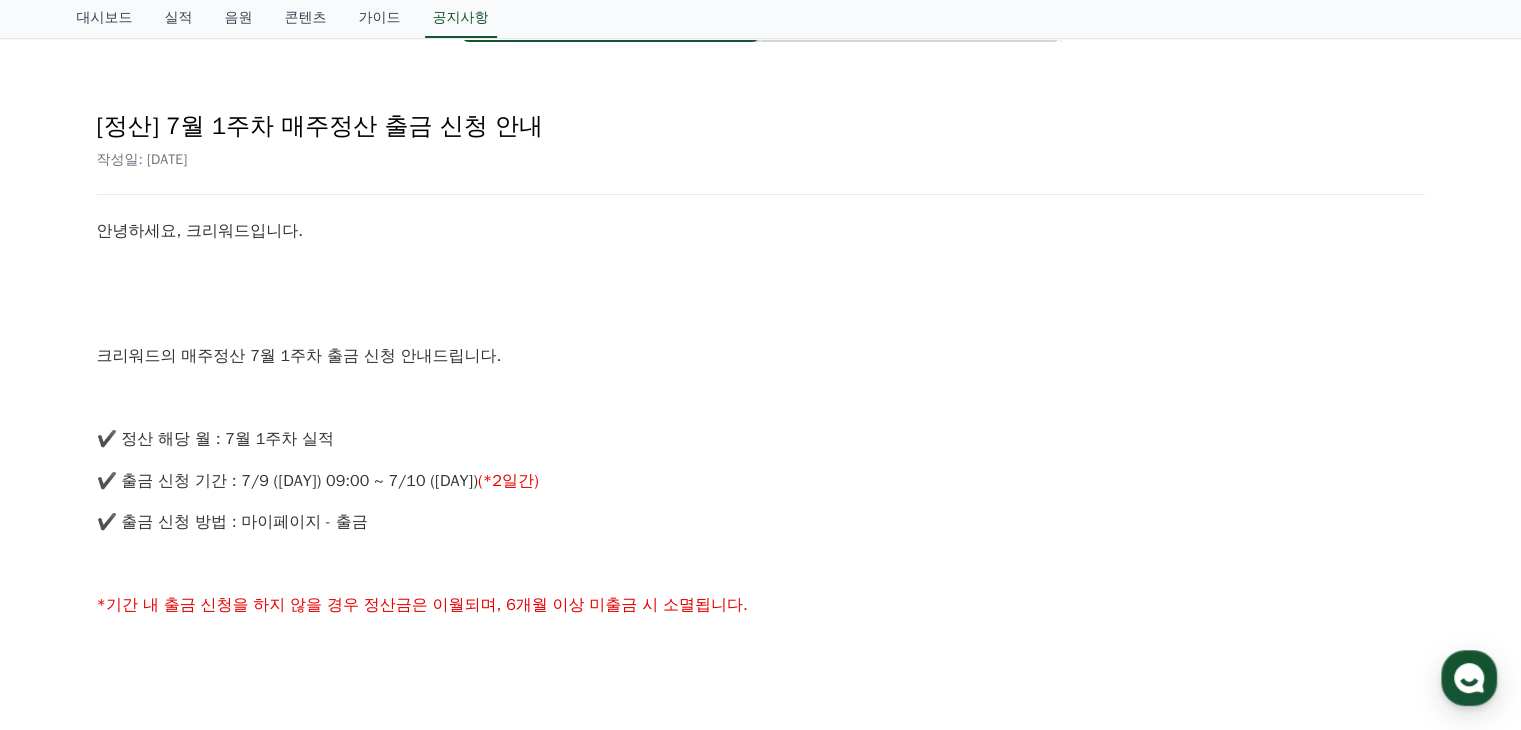 scroll, scrollTop: 167, scrollLeft: 0, axis: vertical 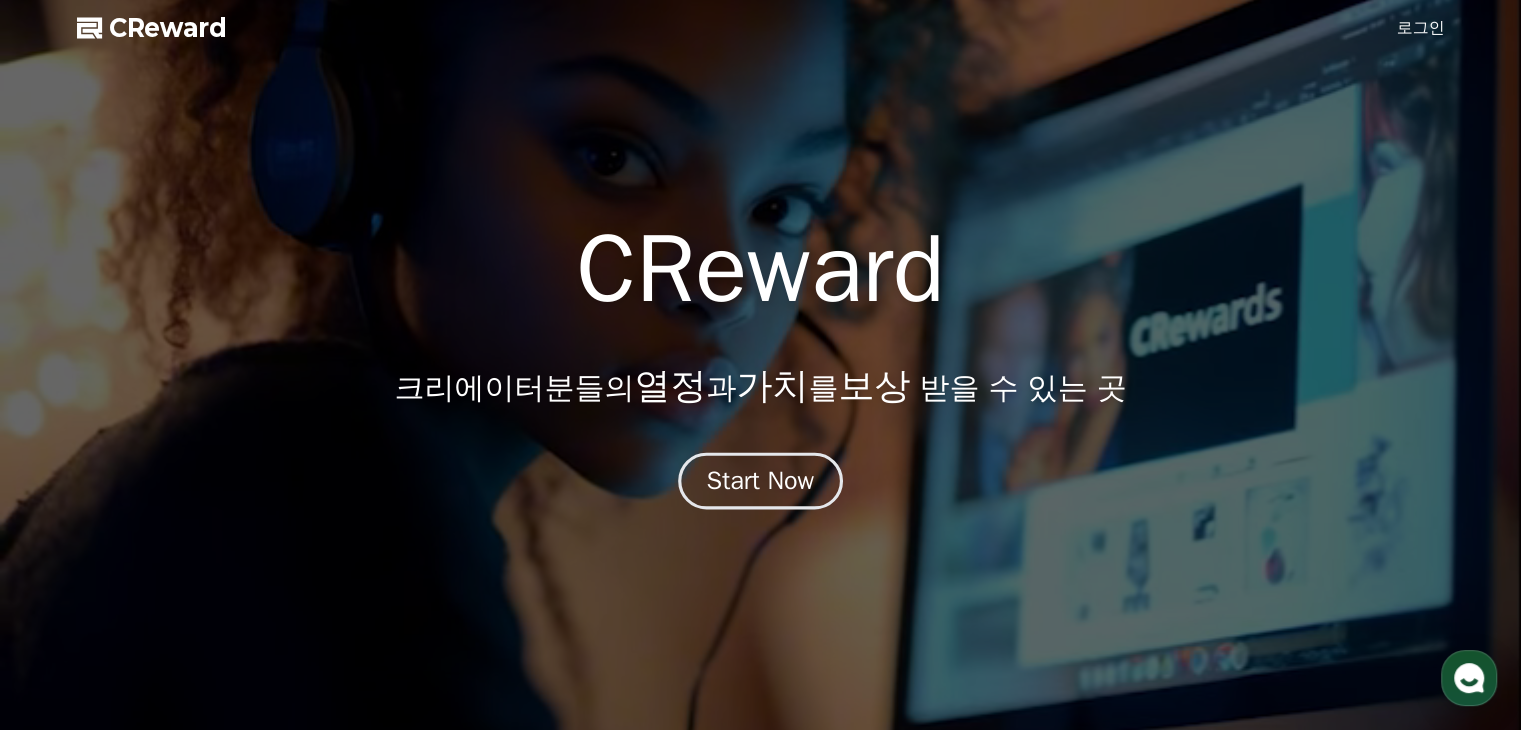 click on "Start Now" at bounding box center [761, 481] 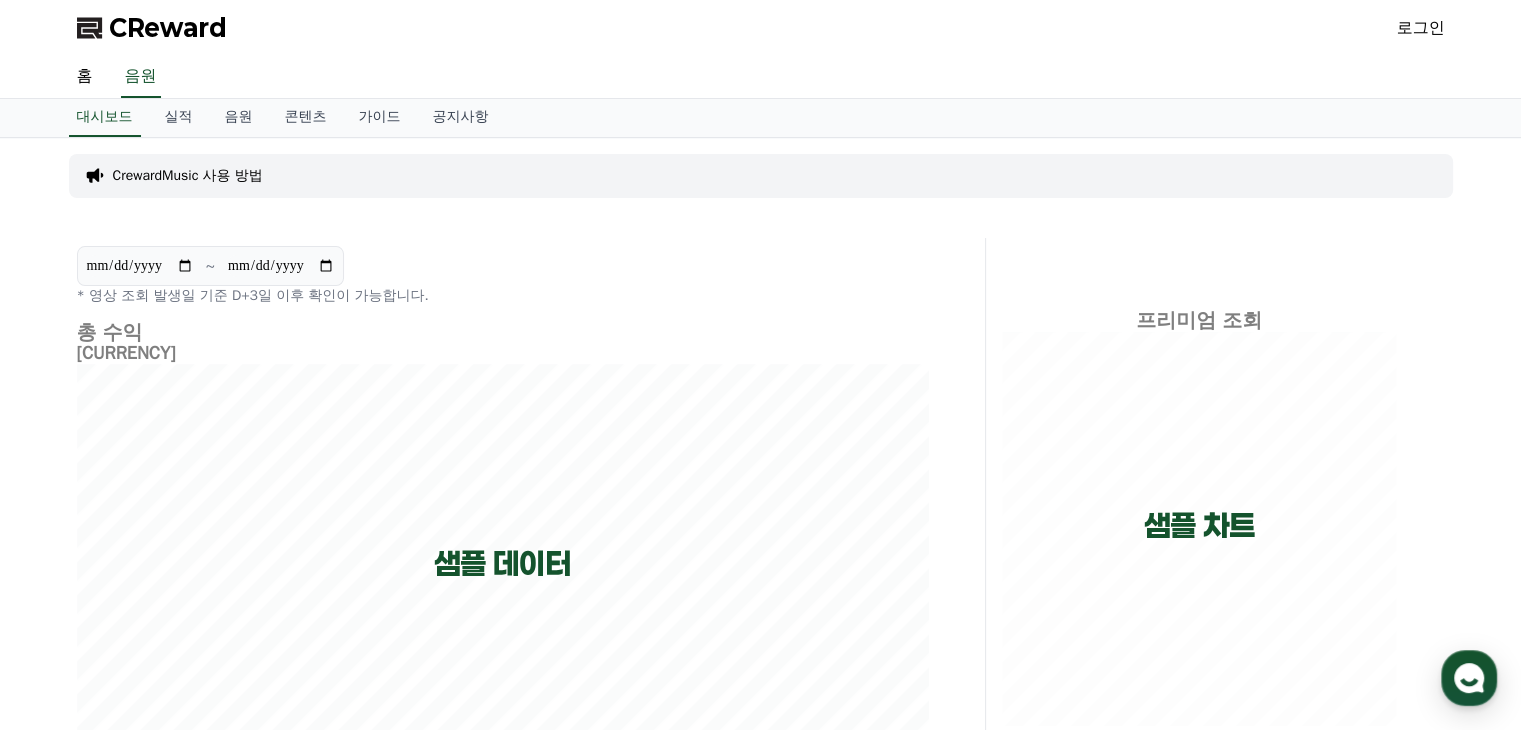 click on "로그인" at bounding box center [1421, 28] 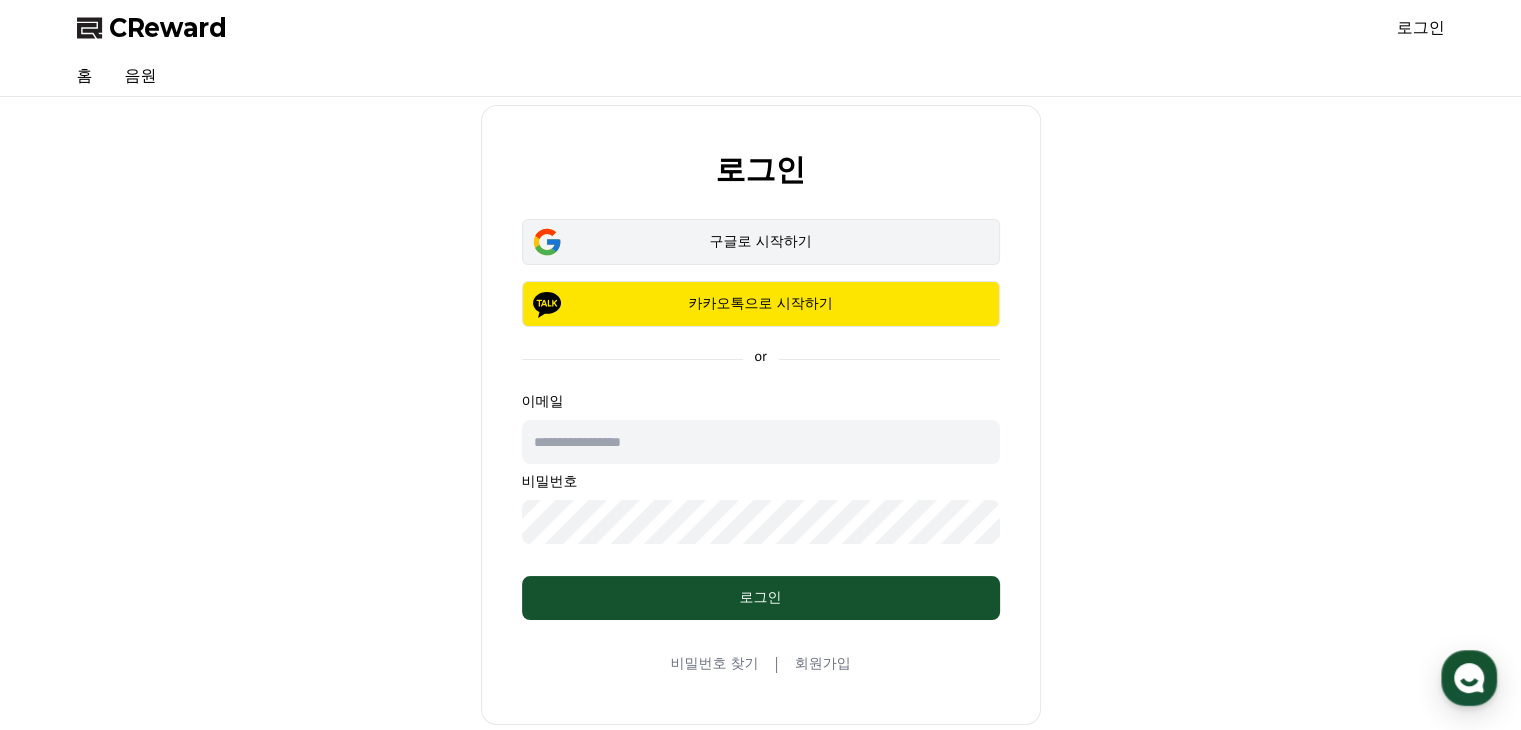 click on "구글로 시작하기" at bounding box center [761, 242] 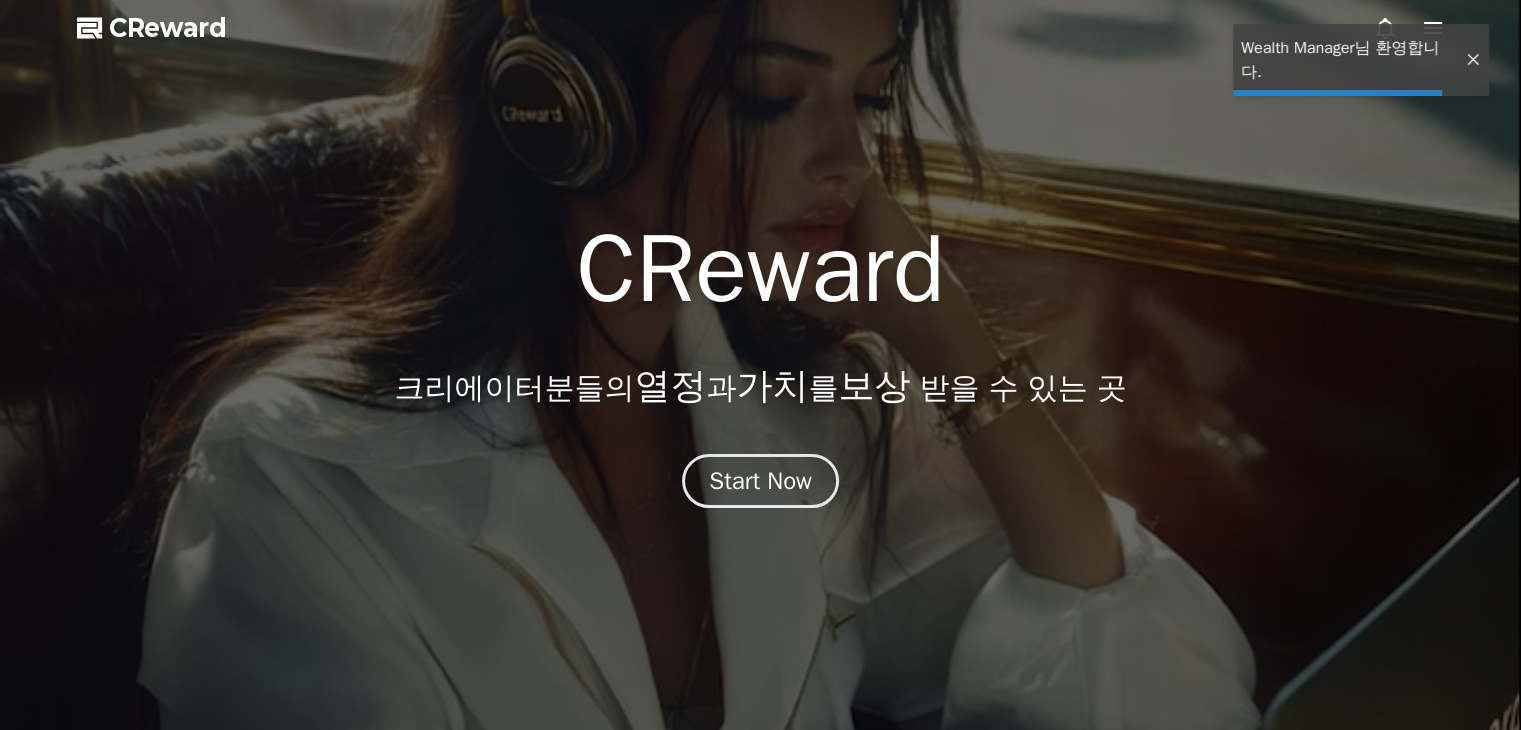 scroll, scrollTop: 0, scrollLeft: 0, axis: both 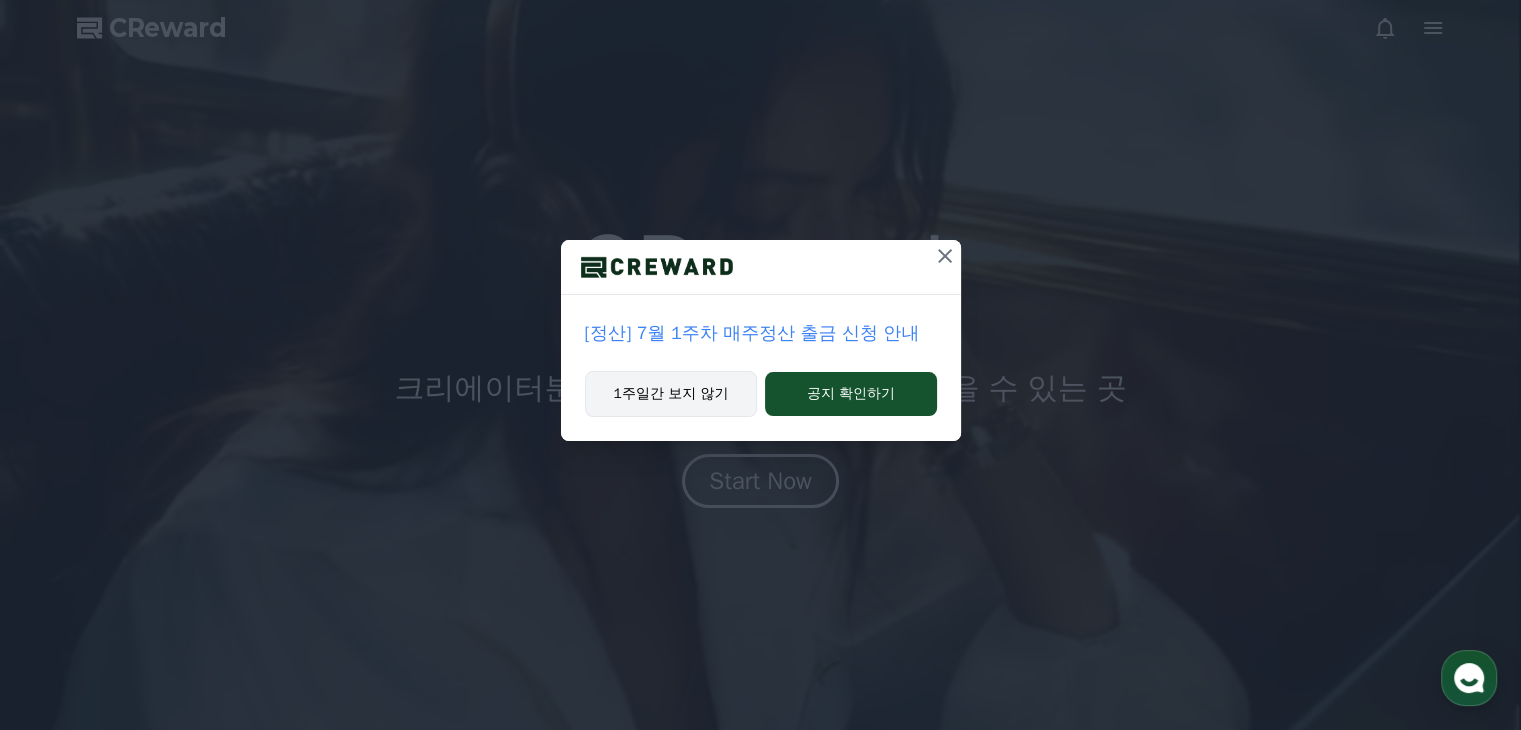 click on "1주일간 보지 않기" at bounding box center (671, 394) 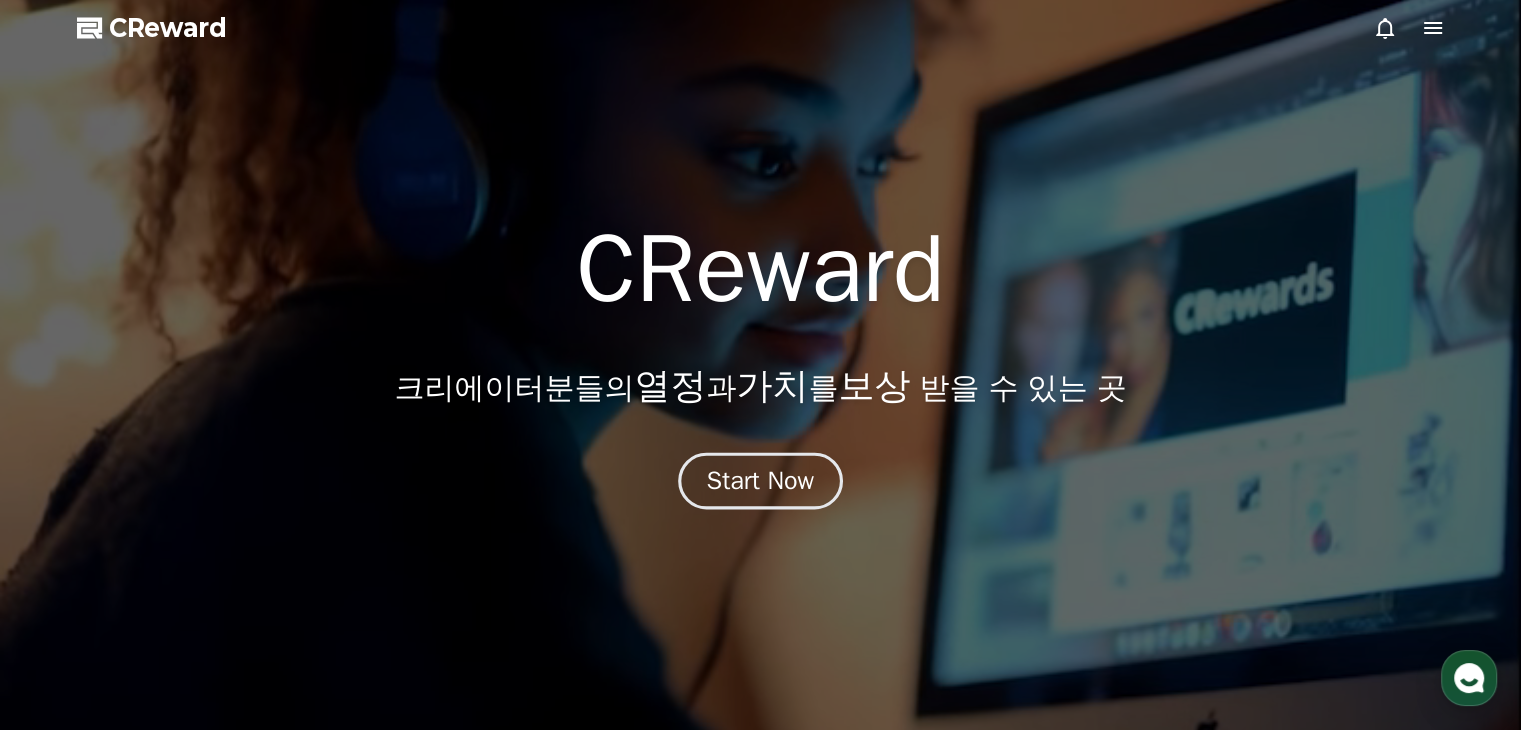 click on "Start Now" at bounding box center [761, 481] 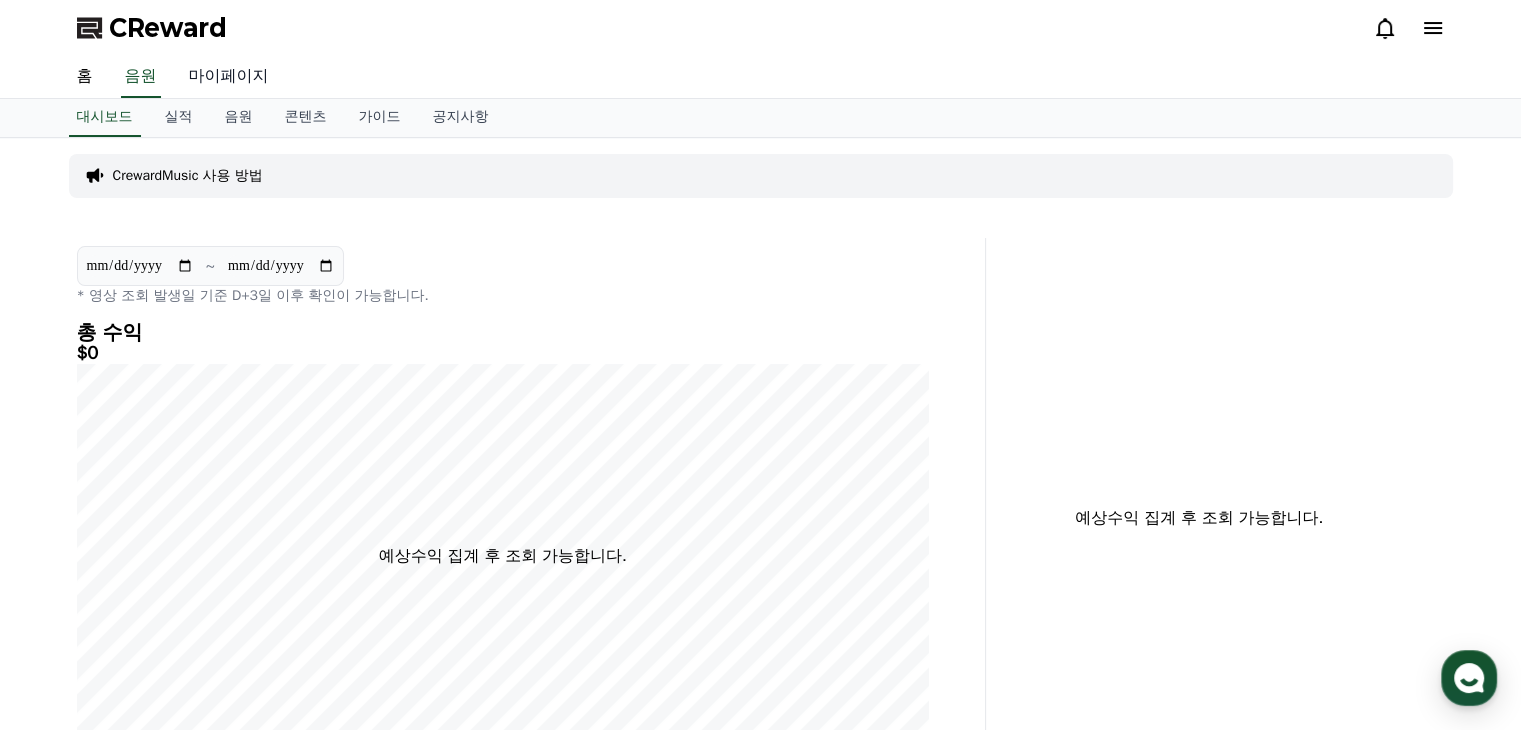 click on "마이페이지" at bounding box center (229, 77) 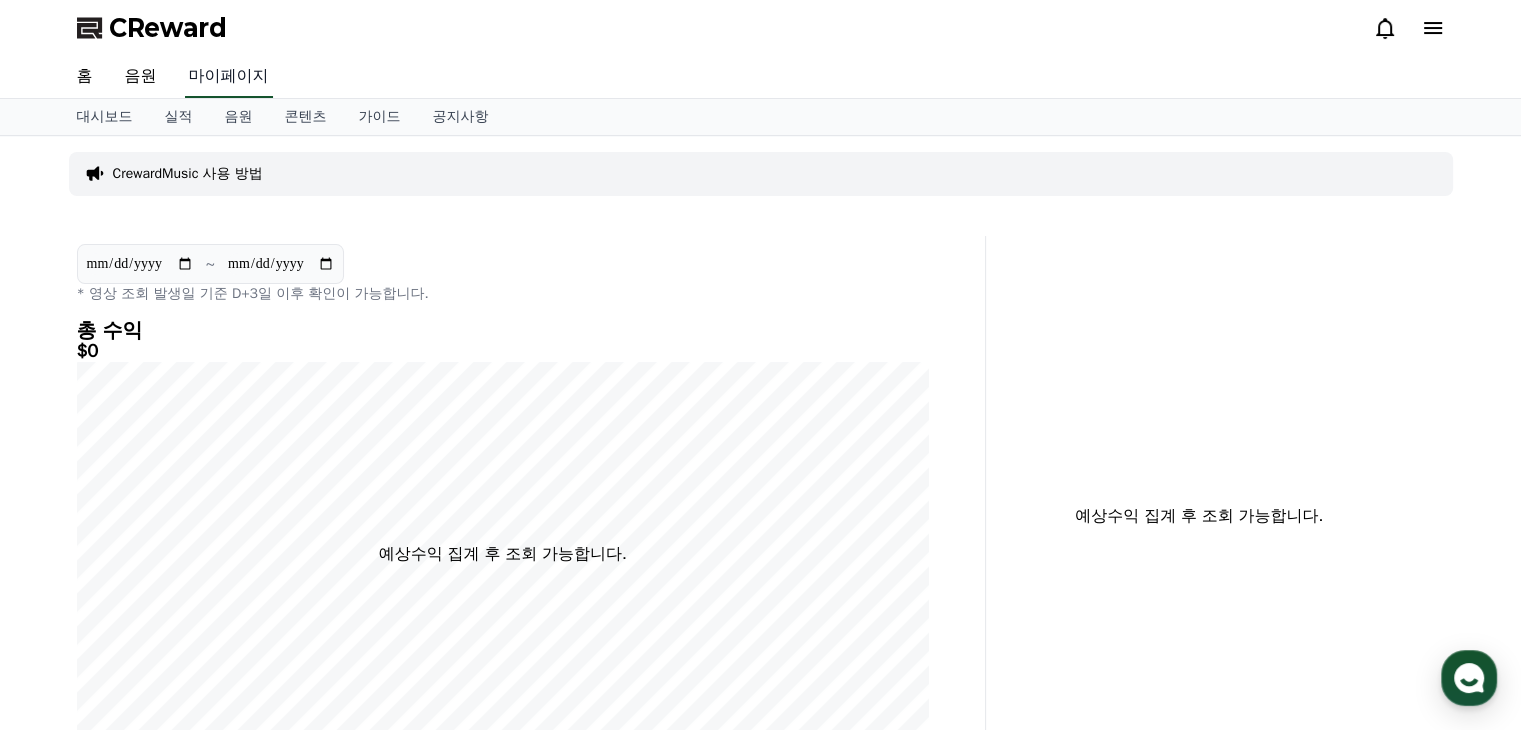 select on "**********" 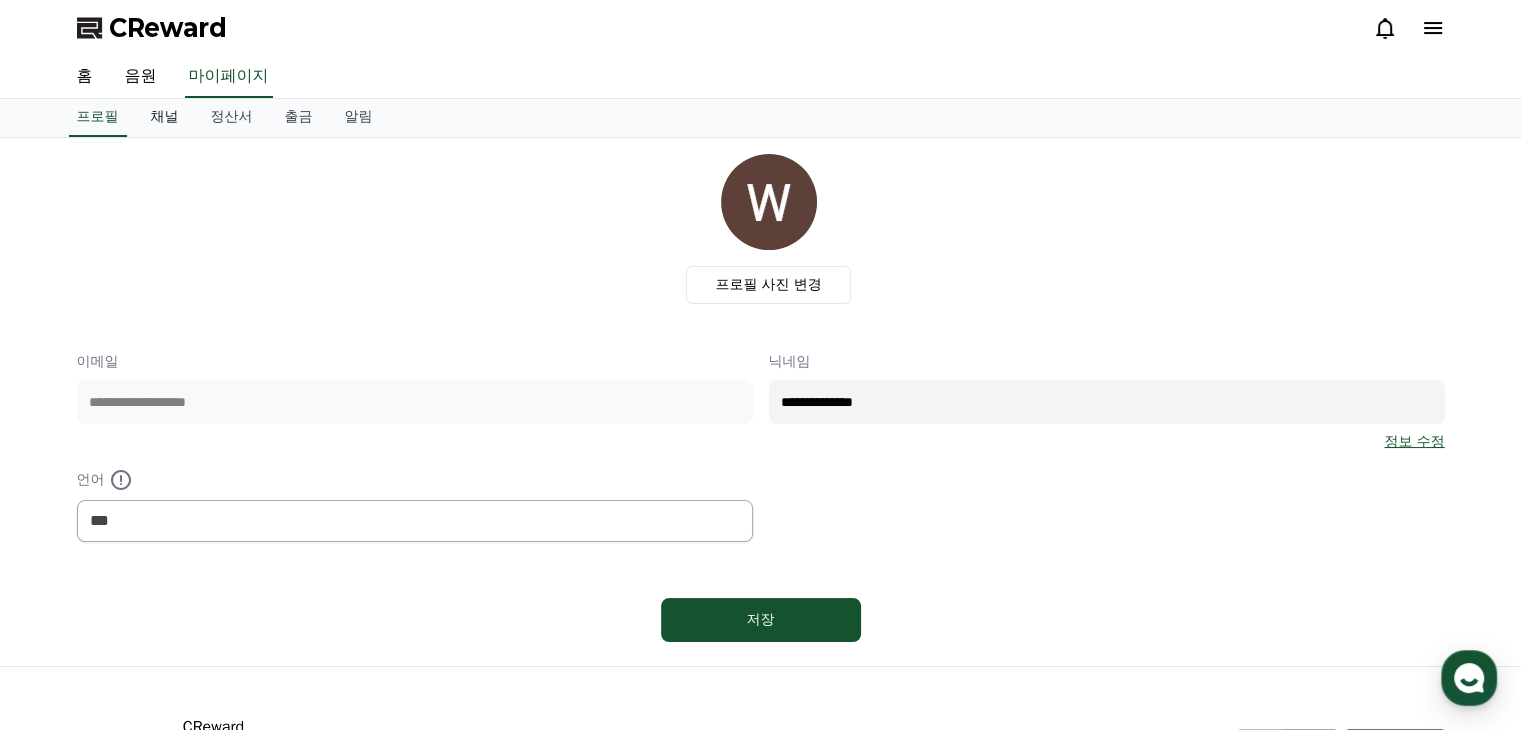 click on "채널" at bounding box center (165, 118) 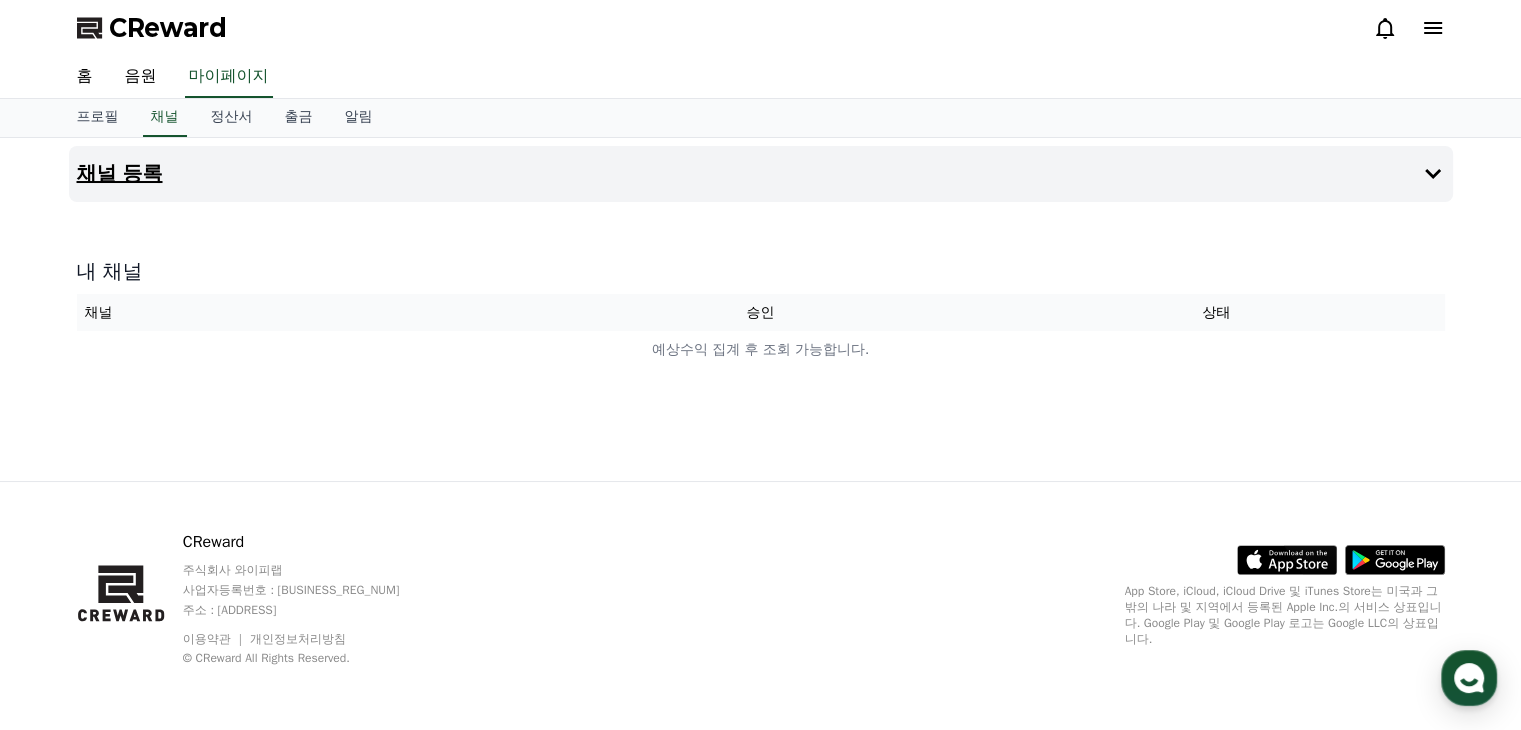 click on "채널 등록" at bounding box center [120, 174] 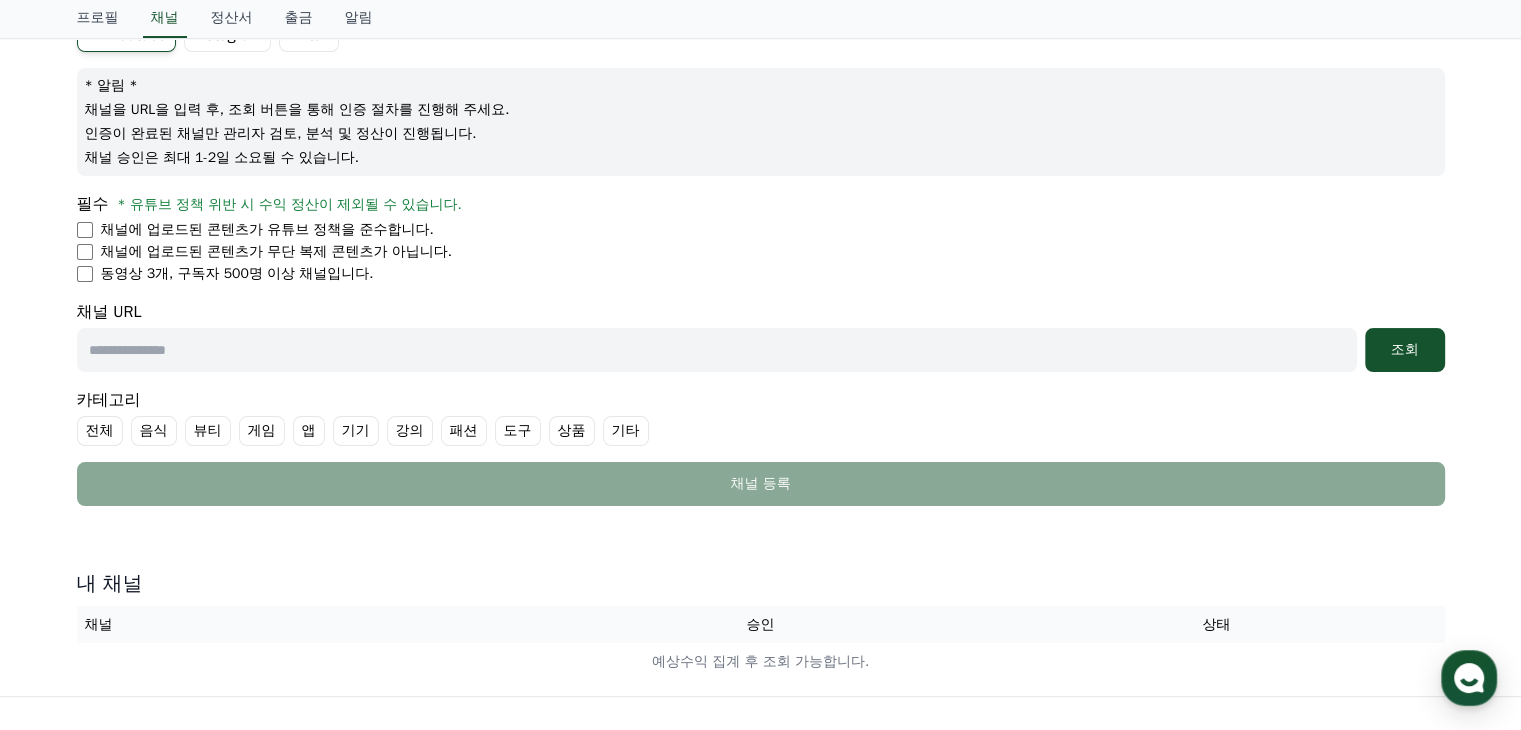 scroll, scrollTop: 222, scrollLeft: 0, axis: vertical 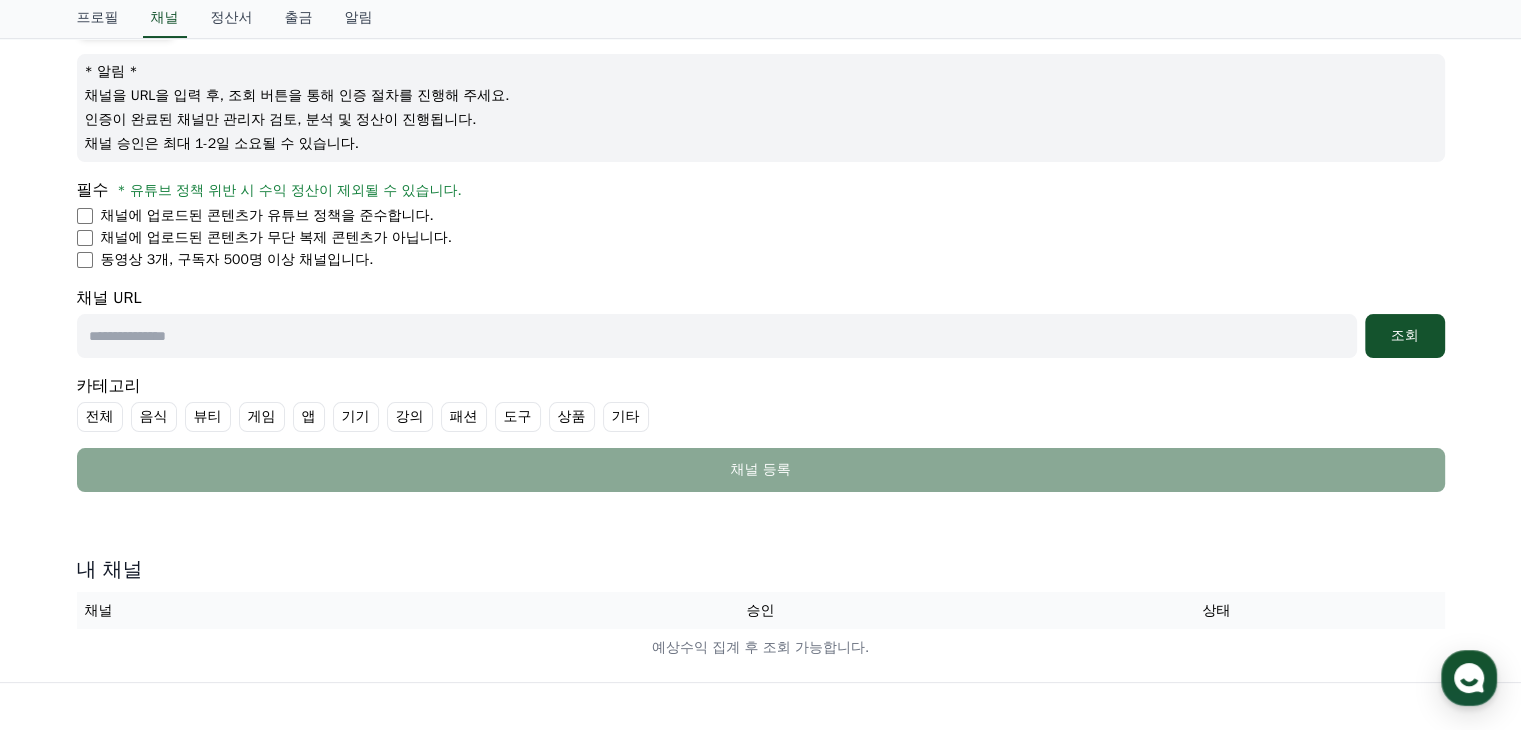 click at bounding box center (717, 336) 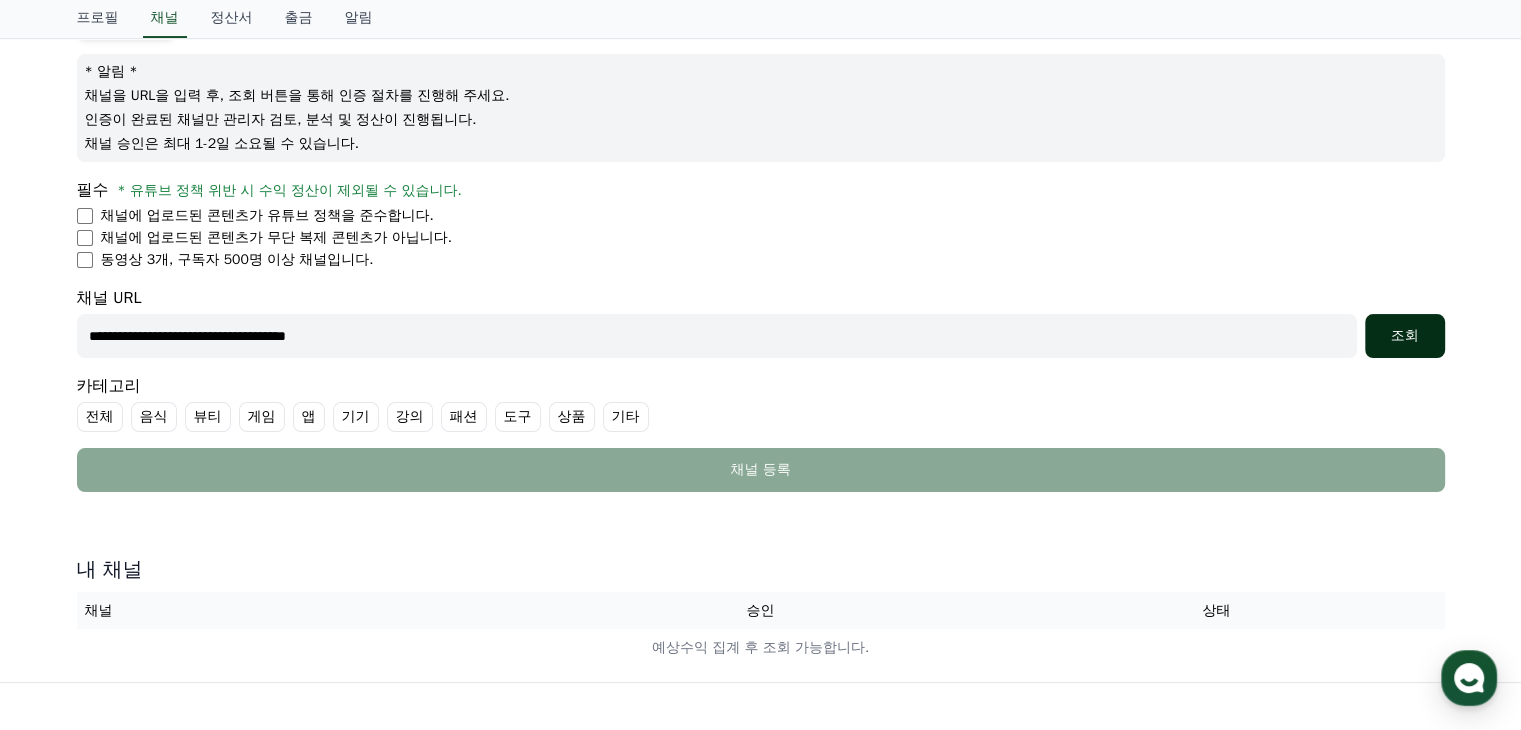 type on "**********" 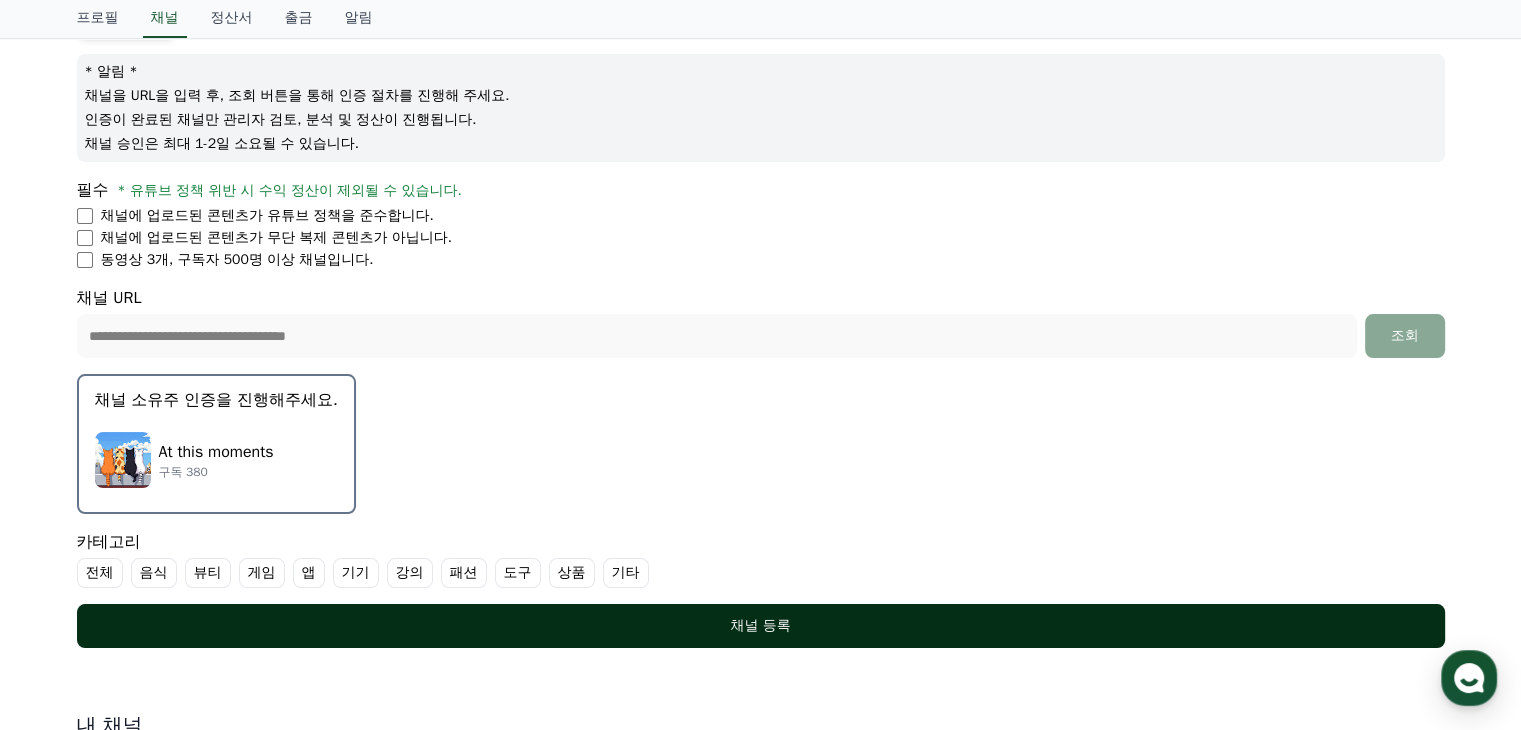click on "채널 등록" at bounding box center [761, 626] 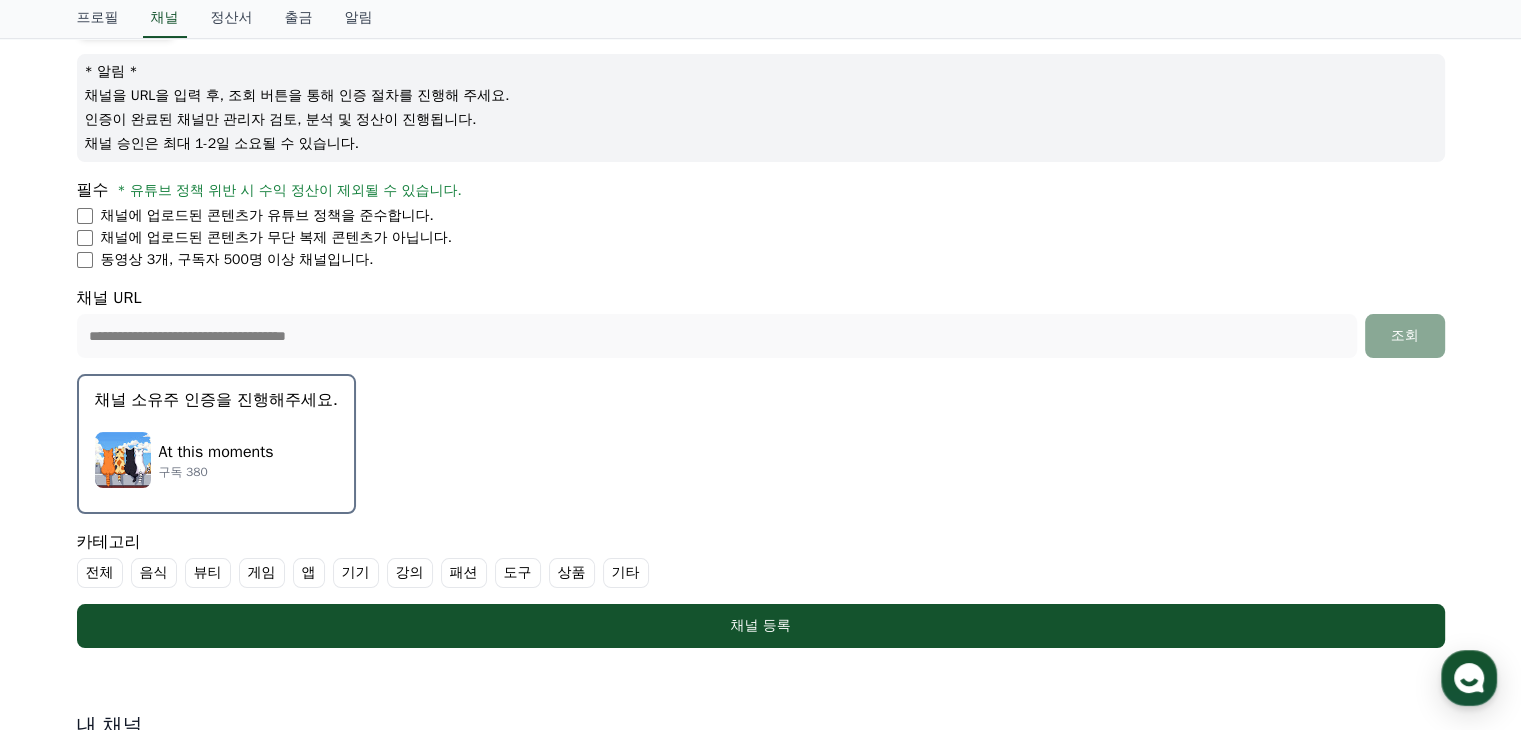 click on "전체" at bounding box center [100, 573] 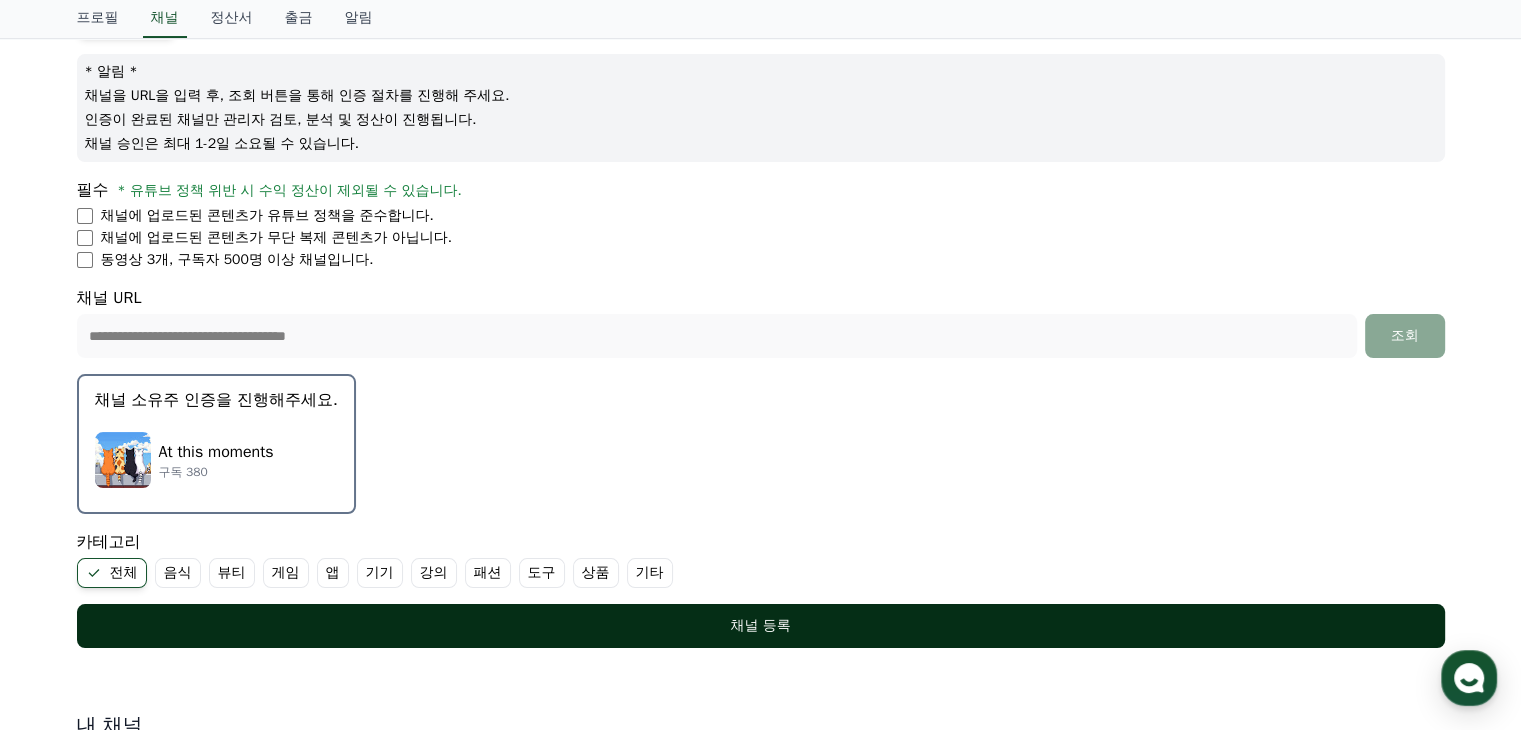 click on "채널 등록" at bounding box center (761, 626) 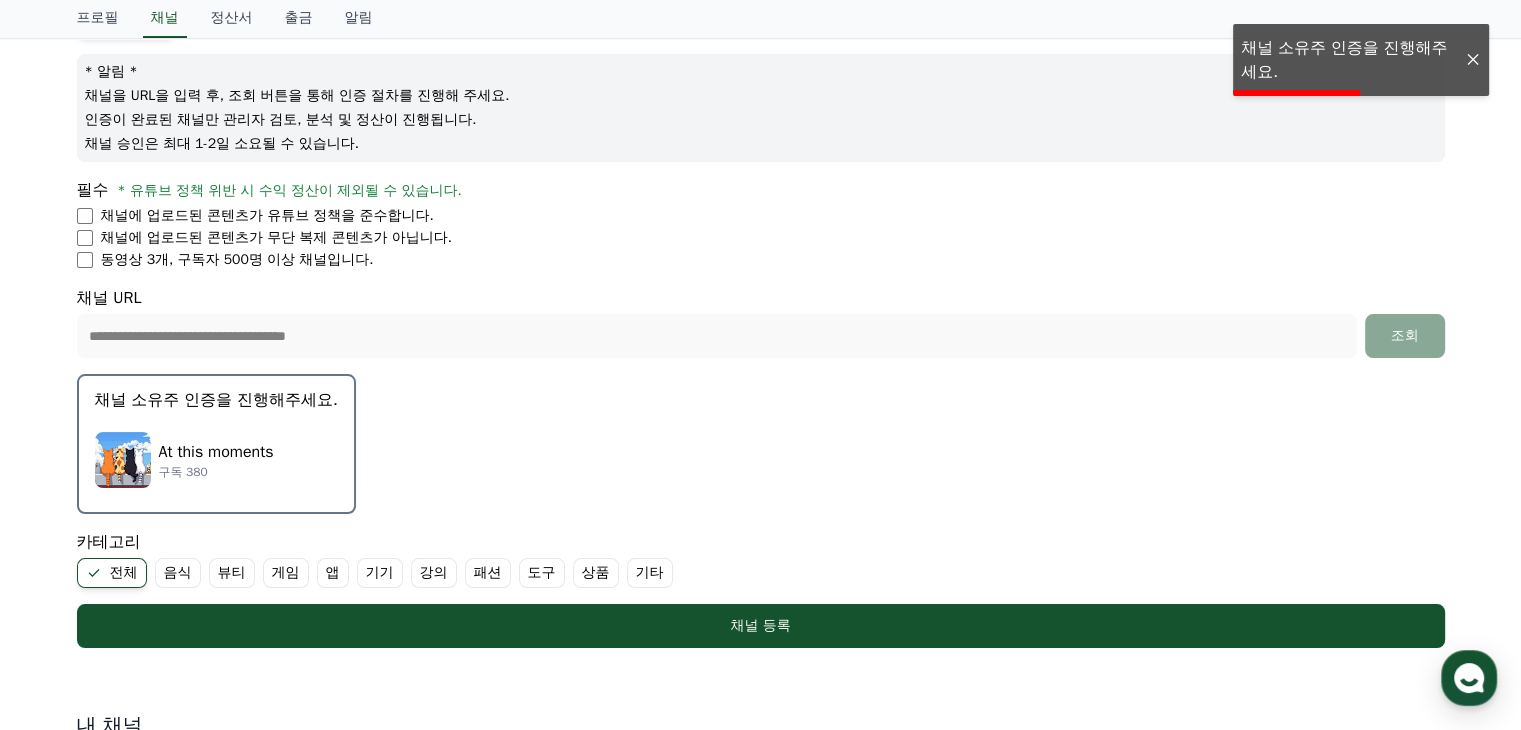click at bounding box center (123, 460) 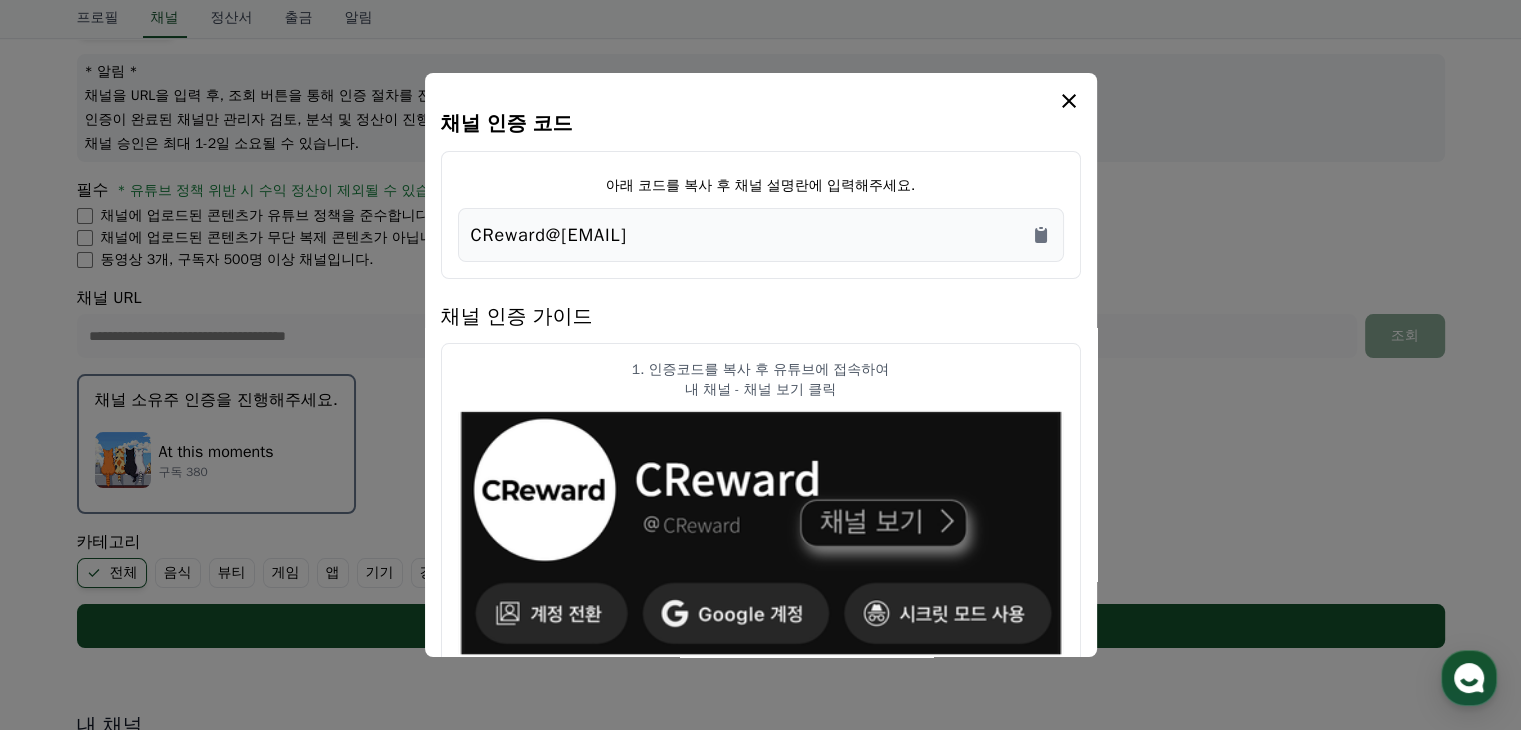 click on "CReward@[EMAIL]" at bounding box center [761, 235] 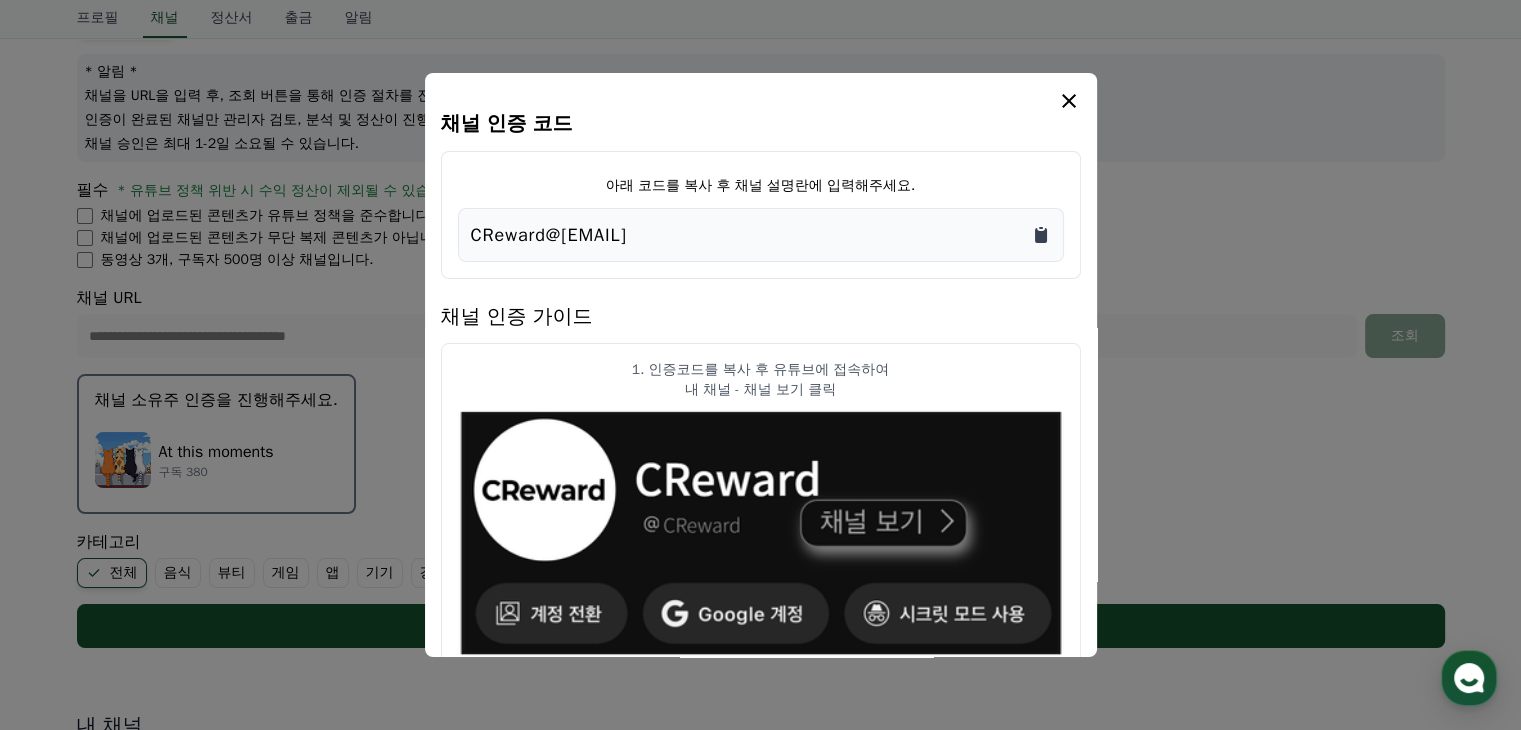 click 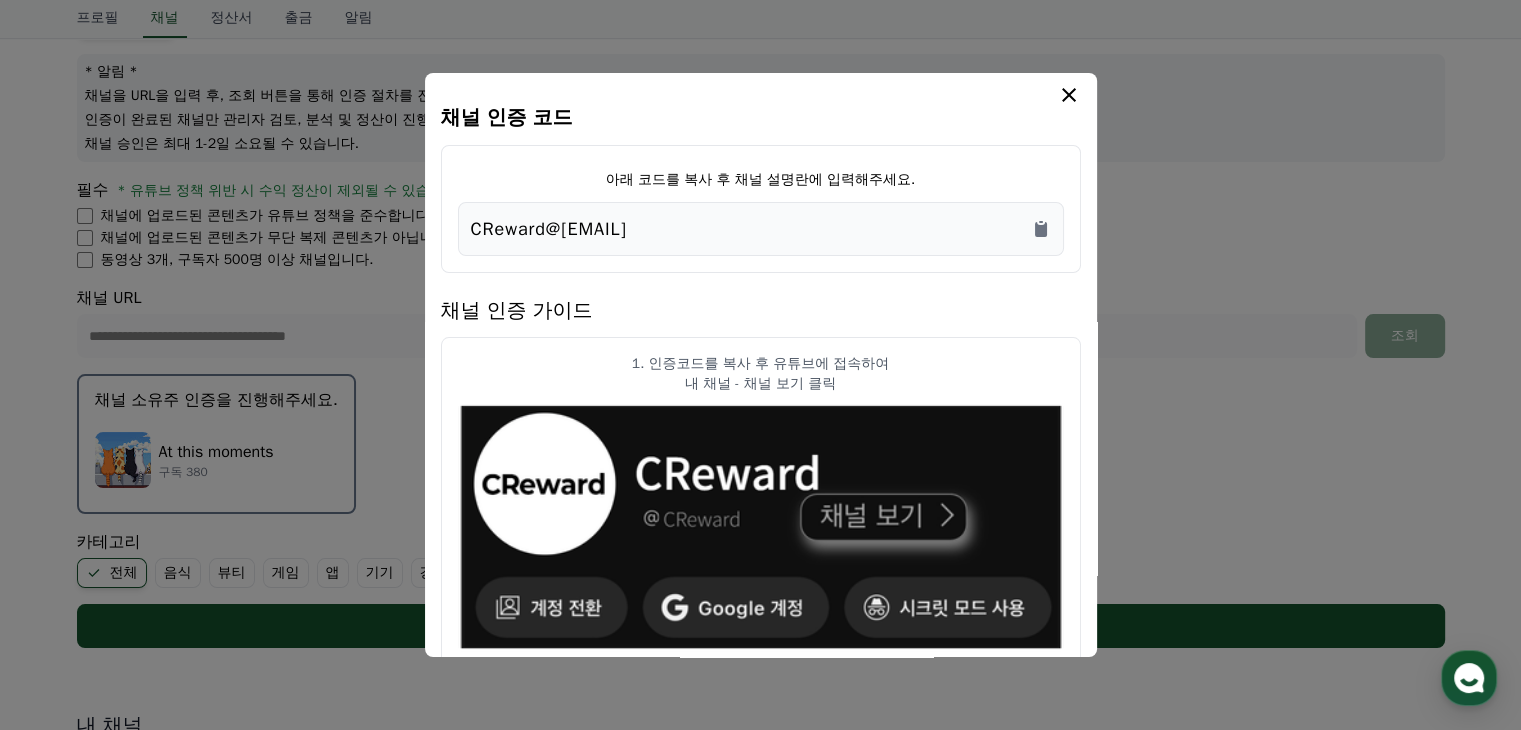 scroll, scrollTop: 0, scrollLeft: 0, axis: both 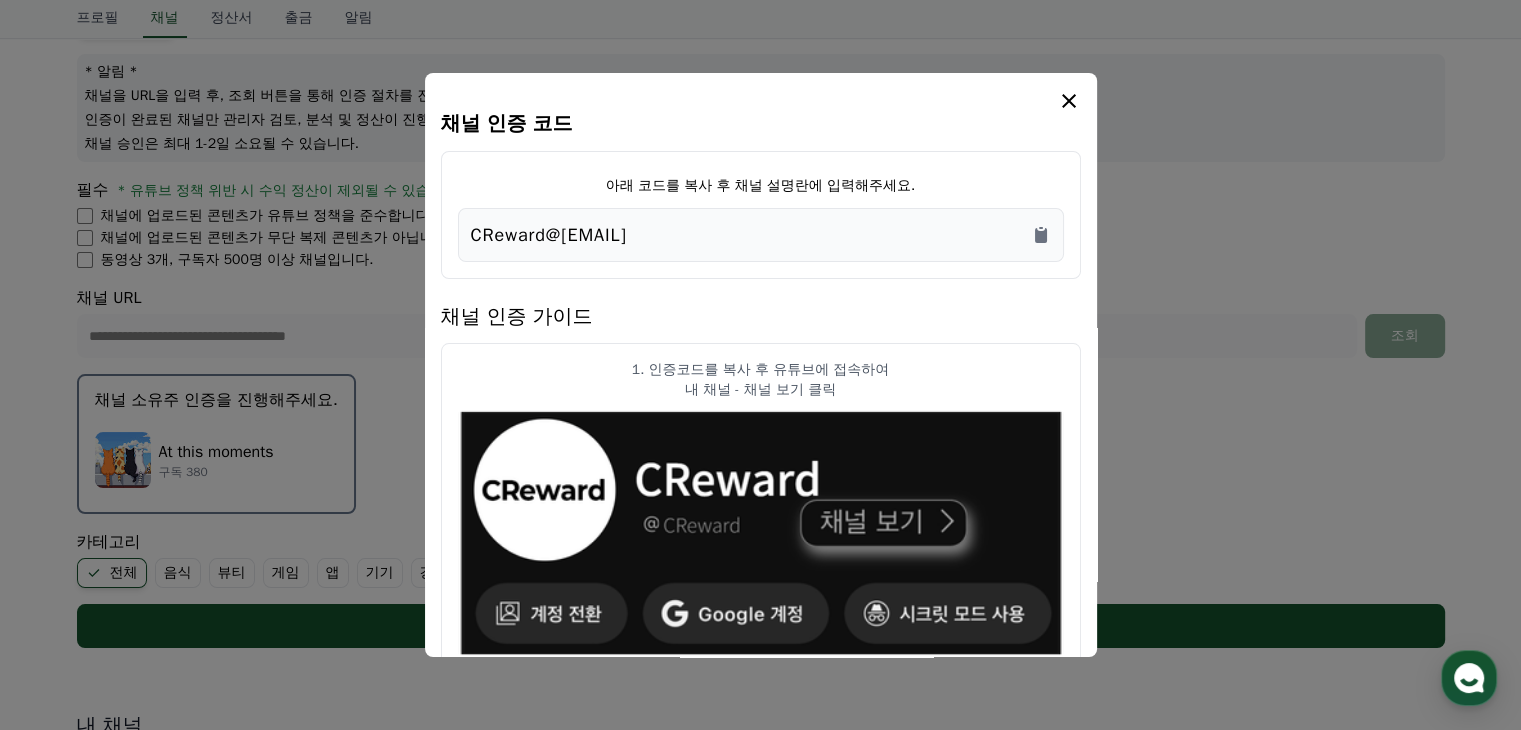 click 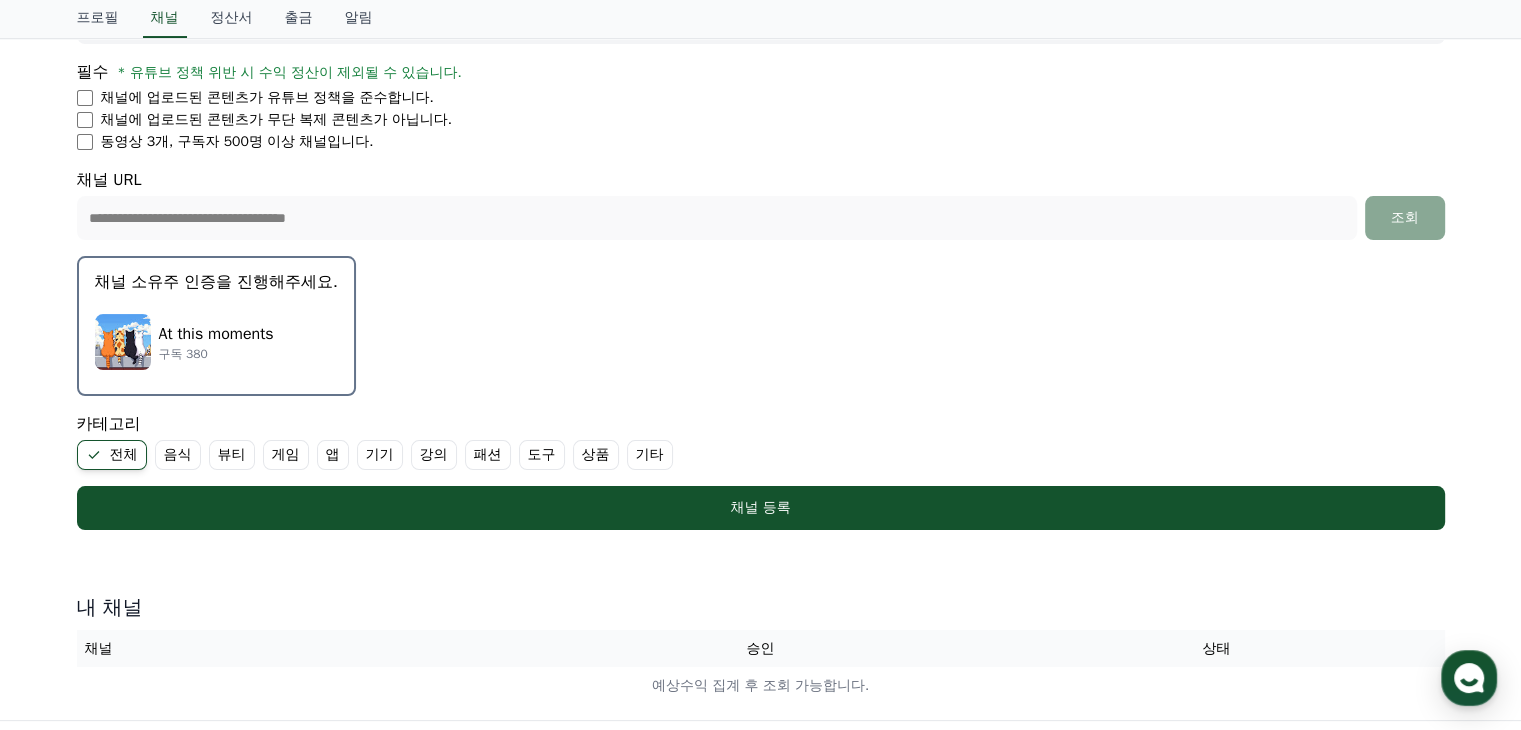scroll, scrollTop: 343, scrollLeft: 0, axis: vertical 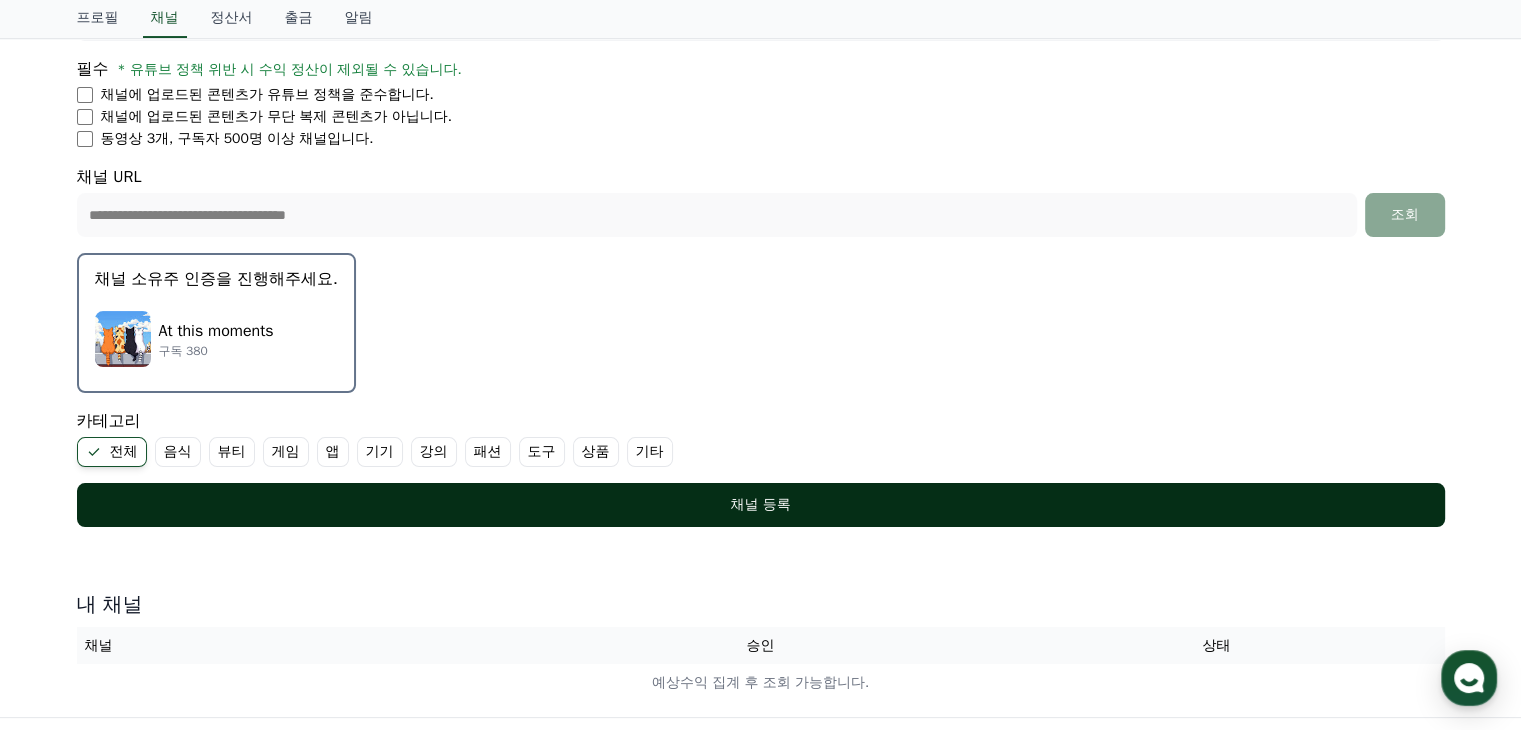 click on "채널 등록" at bounding box center (761, 505) 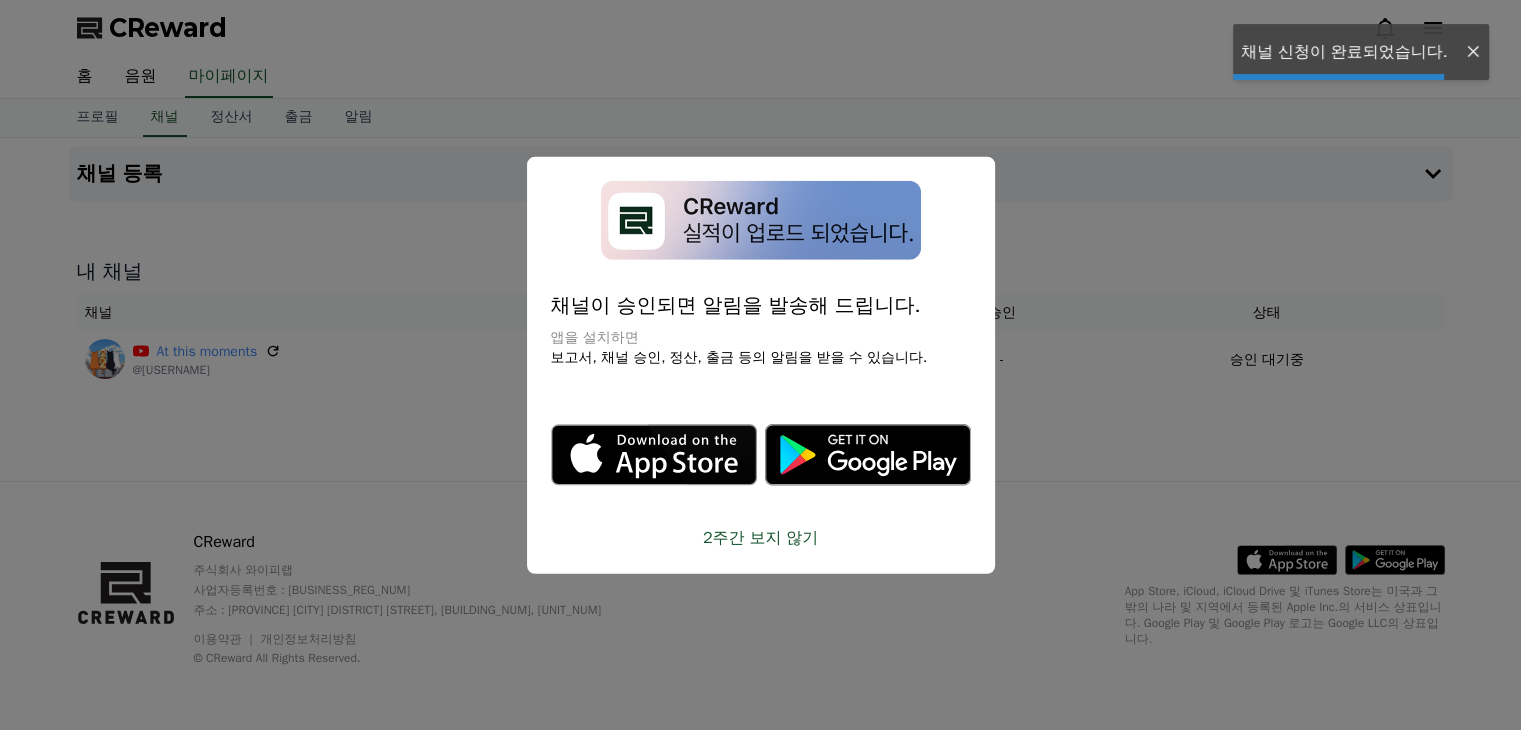 scroll, scrollTop: 0, scrollLeft: 0, axis: both 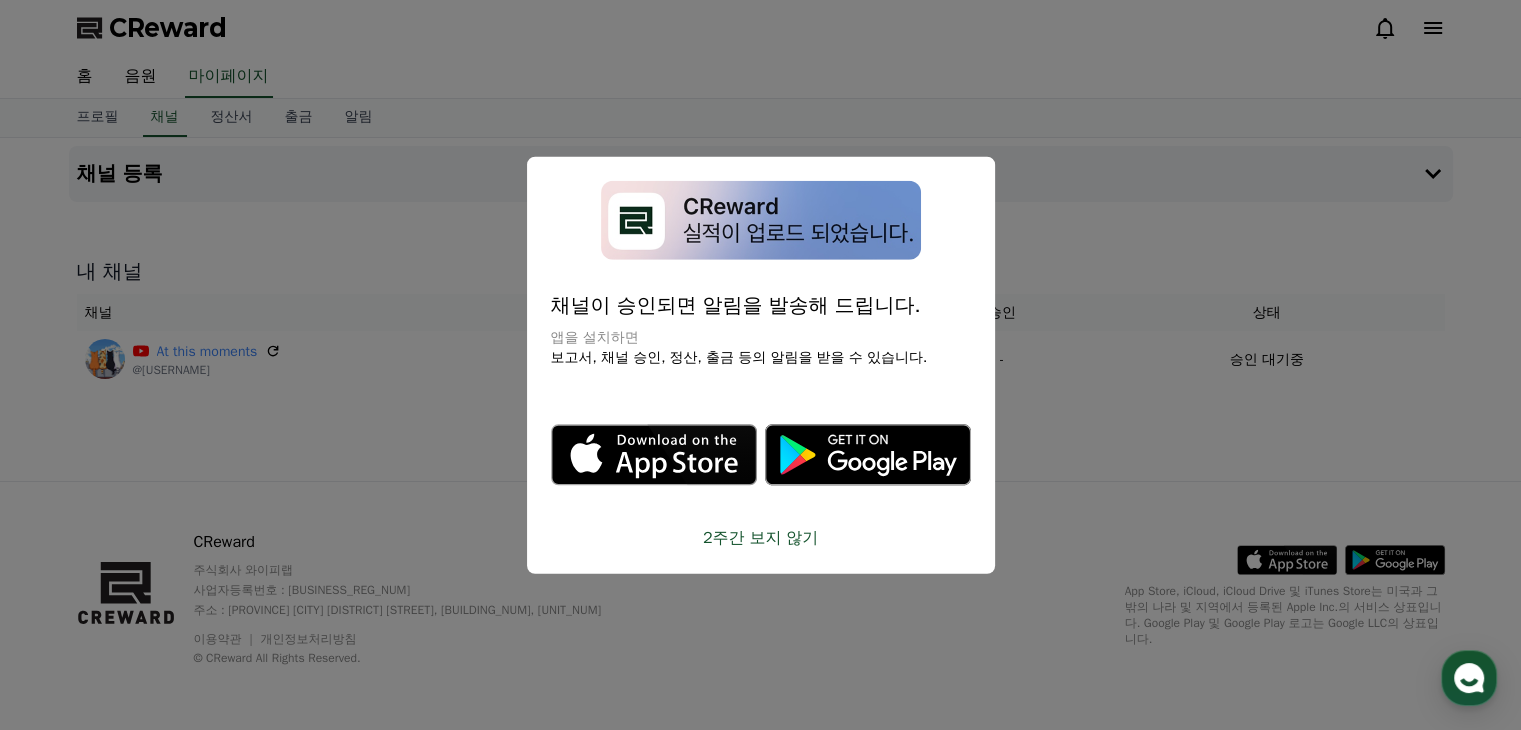 drag, startPoint x: 1073, startPoint y: 159, endPoint x: 702, endPoint y: -27, distance: 415.01447 